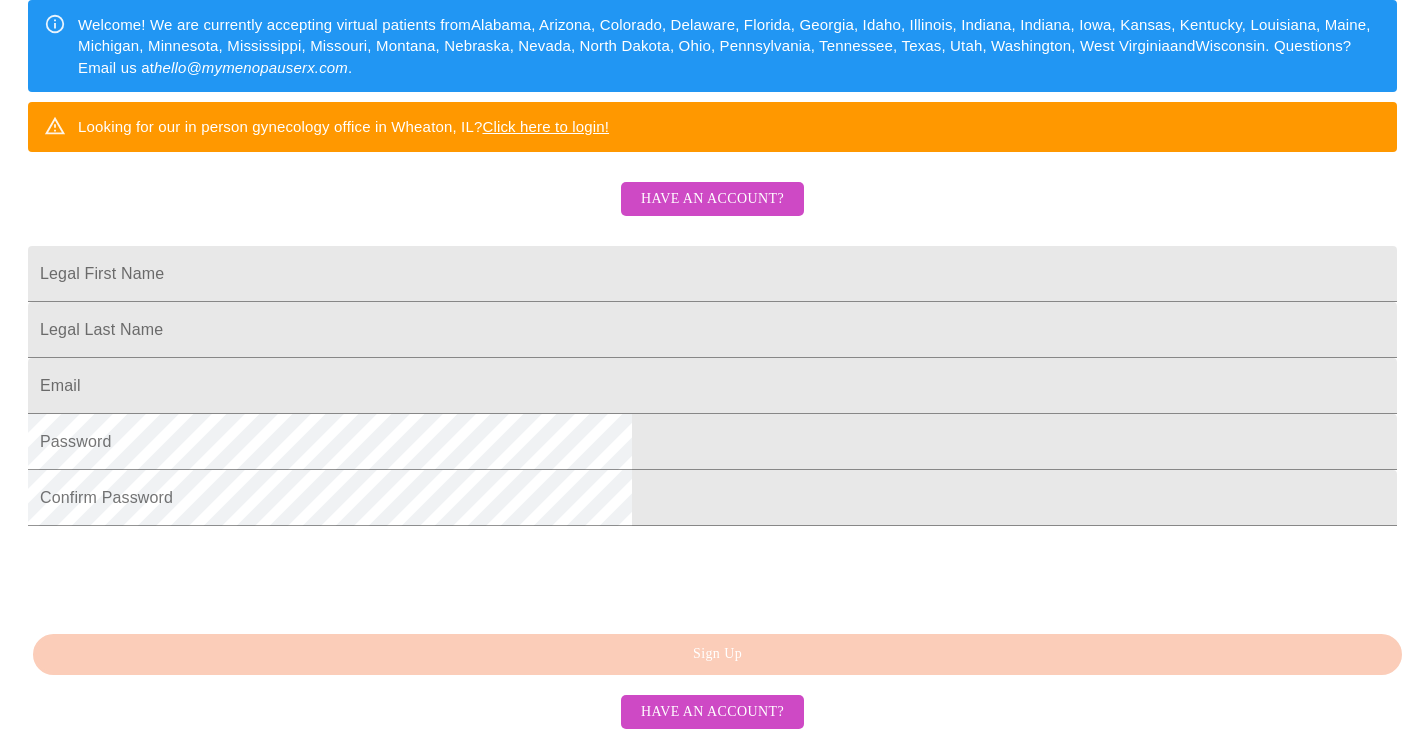 scroll, scrollTop: 0, scrollLeft: 0, axis: both 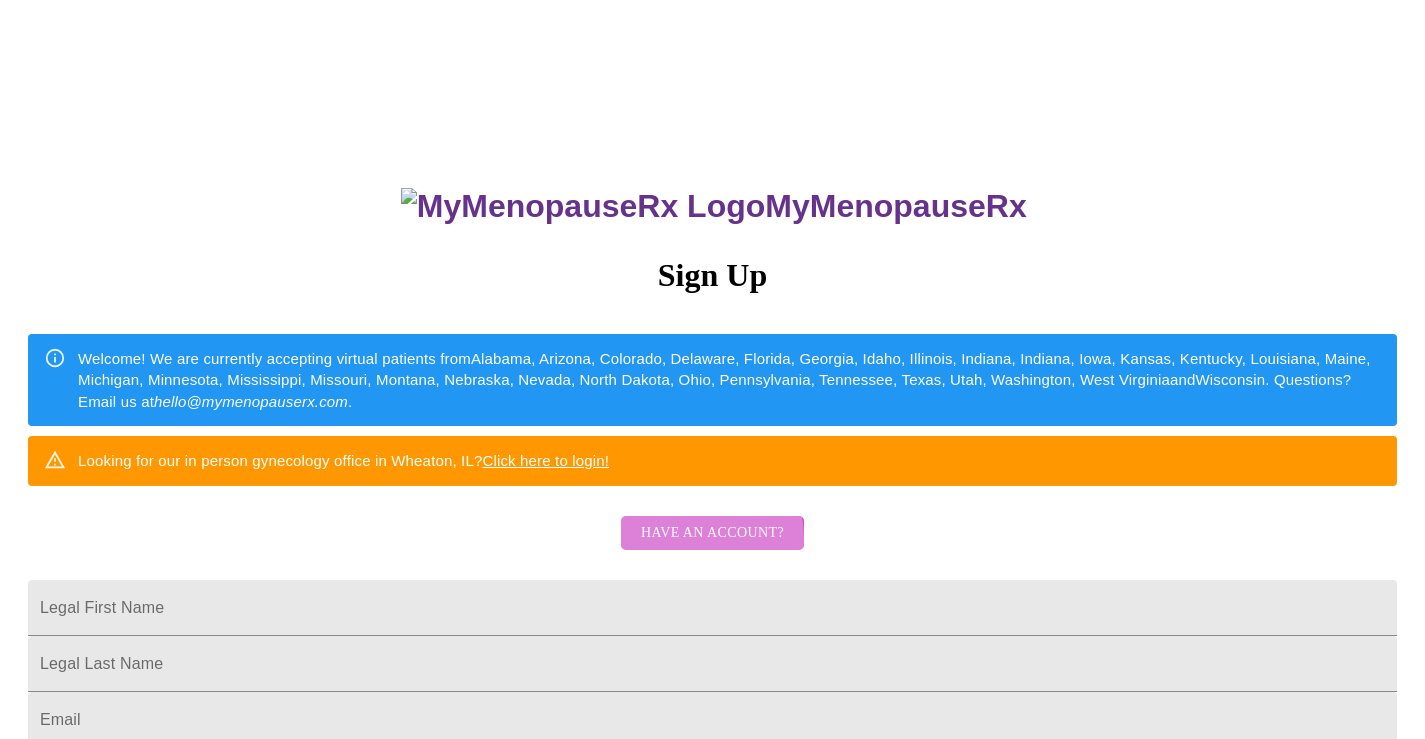 click on "Have an account?" at bounding box center (712, 533) 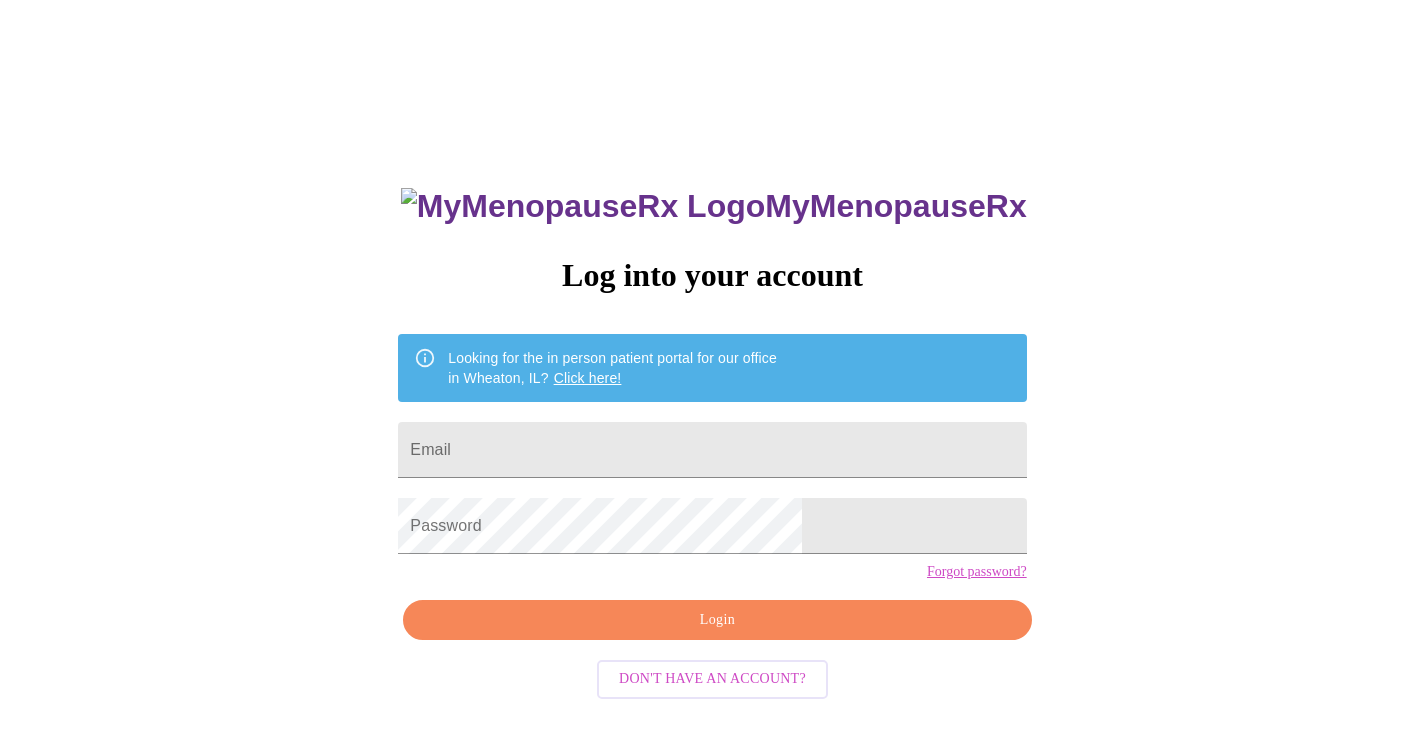 click on "Looking for the in person patient portal for our office in [CITY], [STATE]? Click here!" at bounding box center (612, 368) 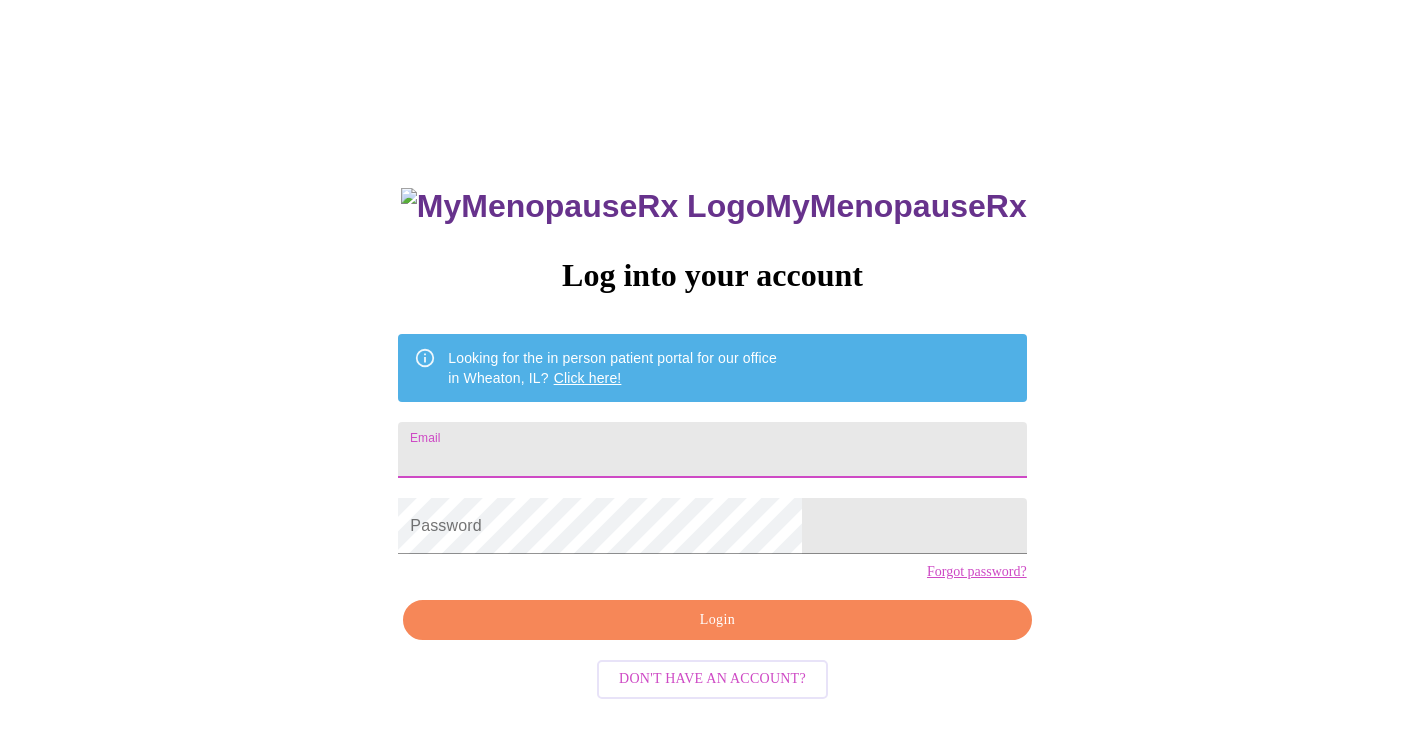 click on "Email" at bounding box center [712, 450] 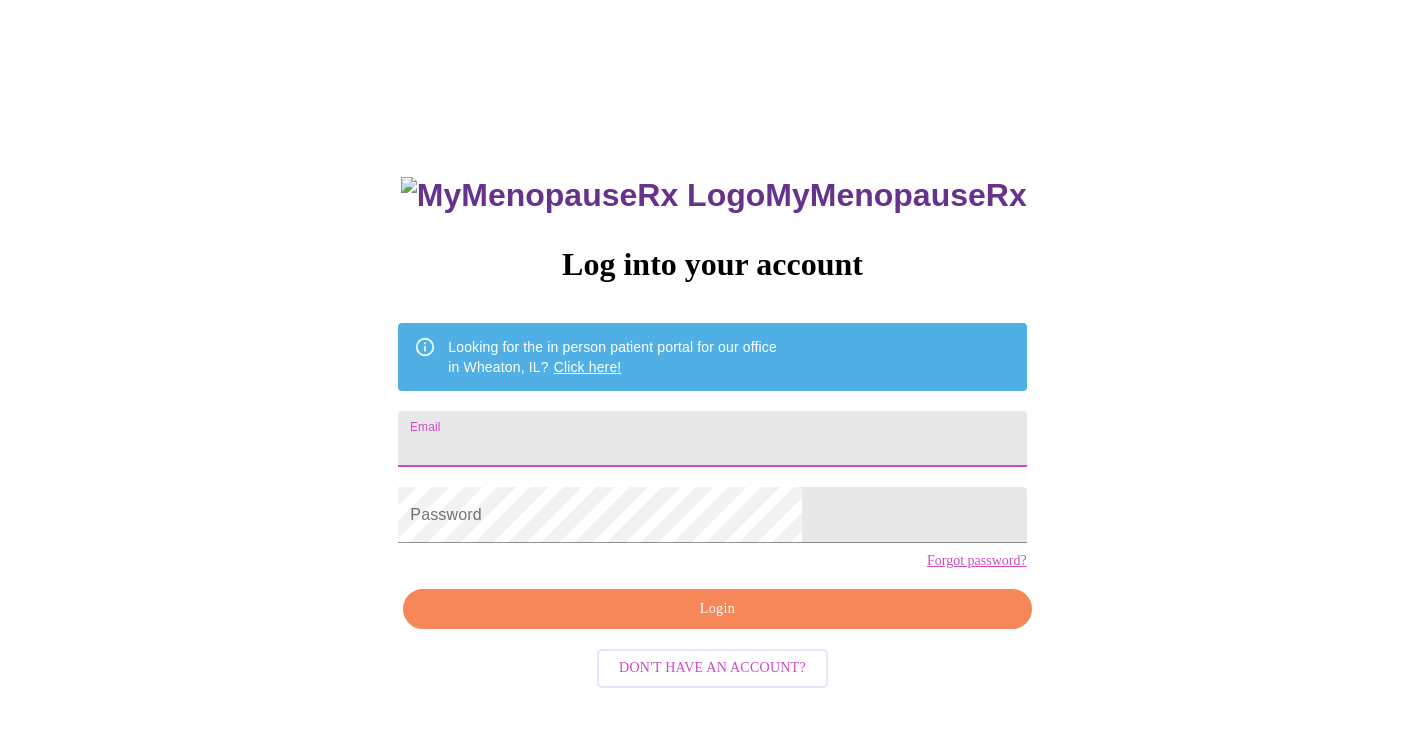 scroll, scrollTop: 20, scrollLeft: 0, axis: vertical 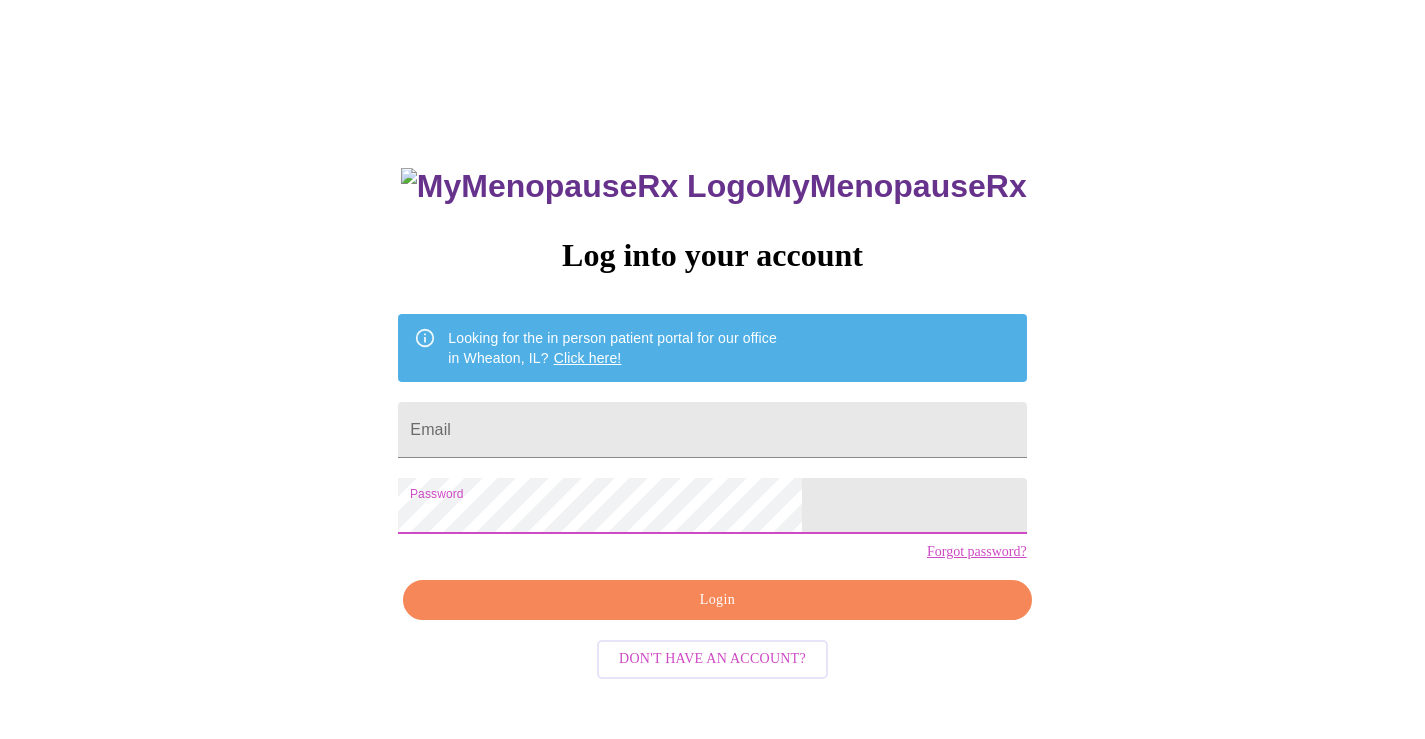 click on "Email" at bounding box center [712, 430] 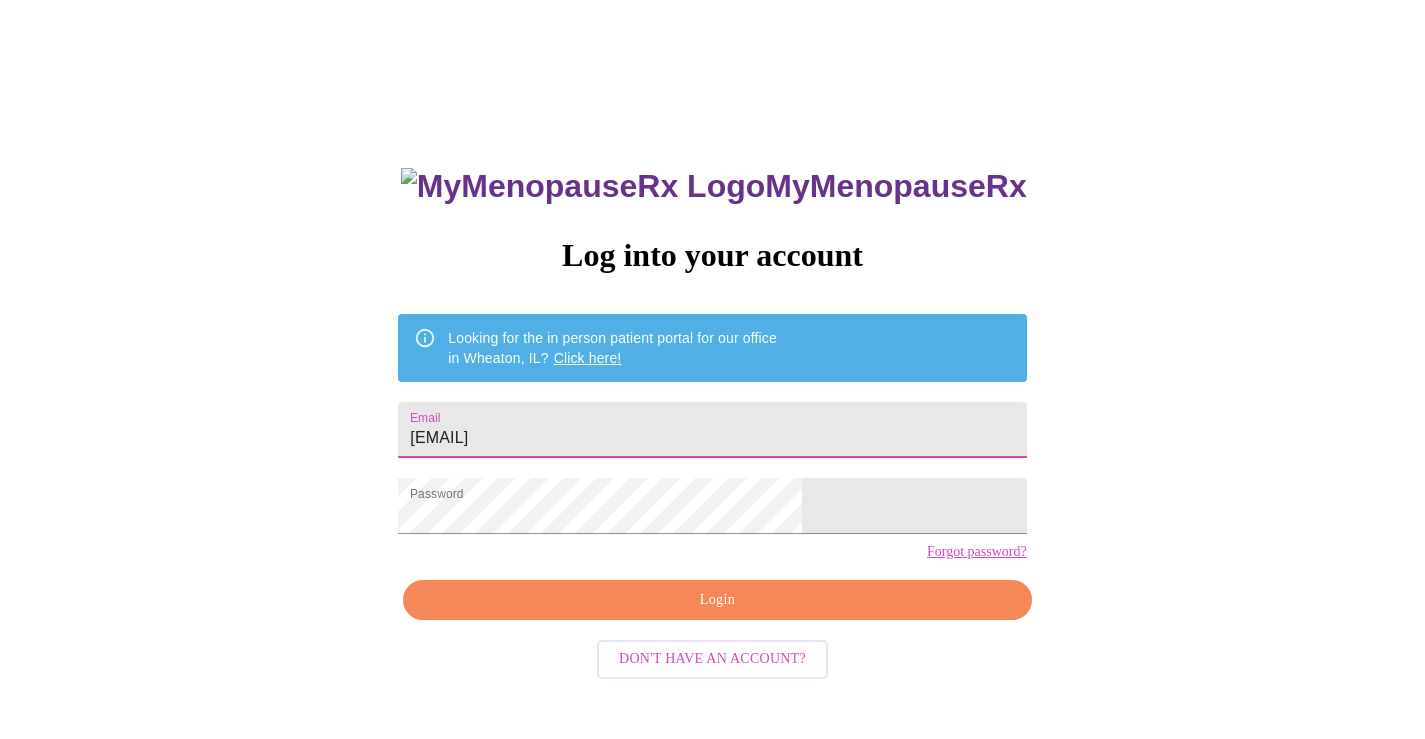type on "[EMAIL]" 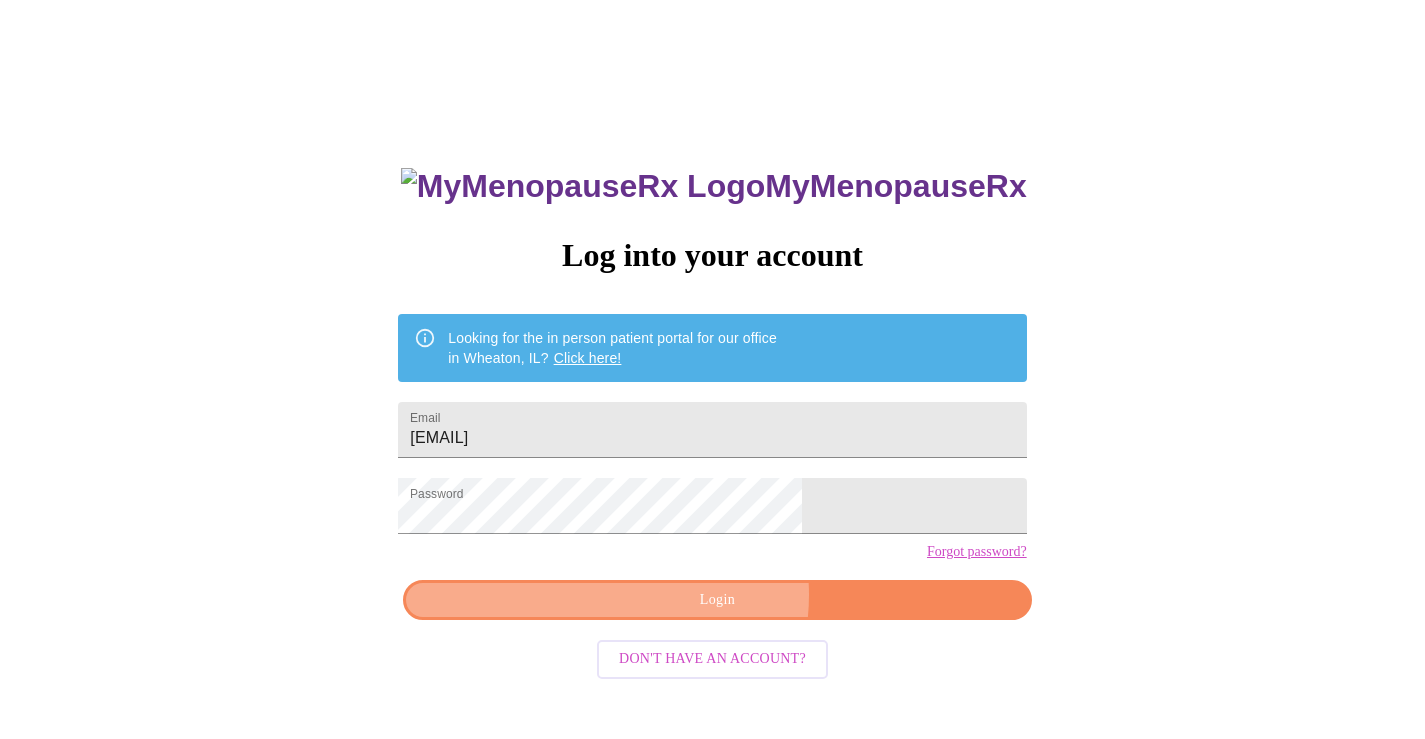 click on "Login" at bounding box center [717, 600] 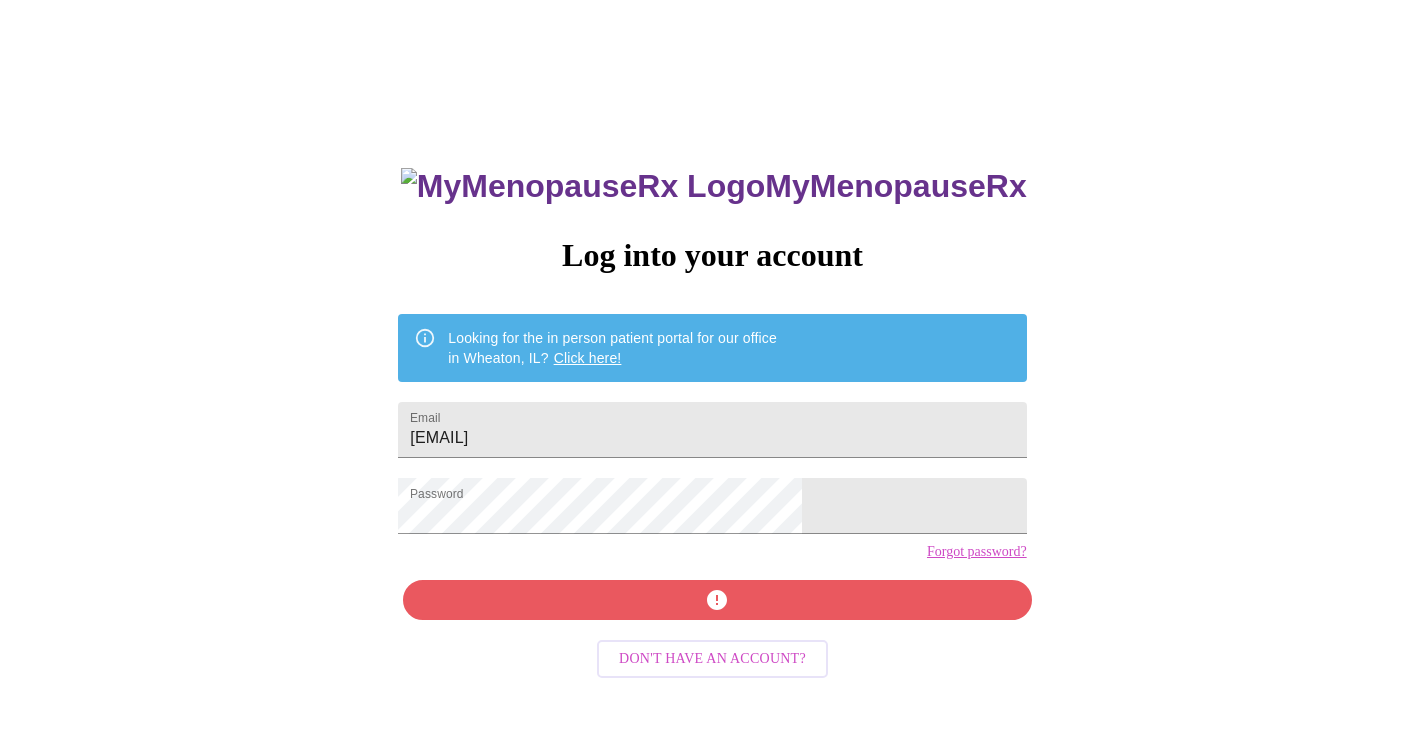 click on "Forgot password?" at bounding box center [977, 552] 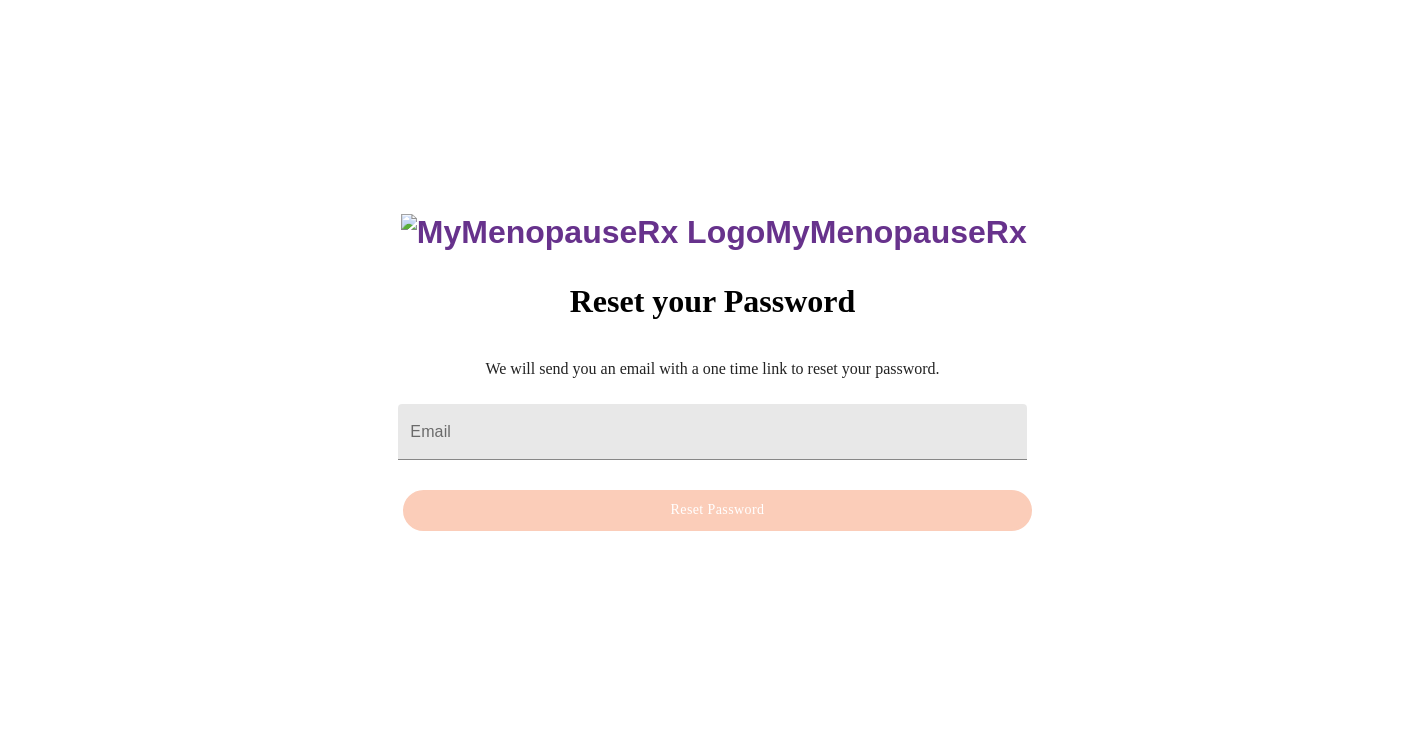 click on "Email" at bounding box center (712, 432) 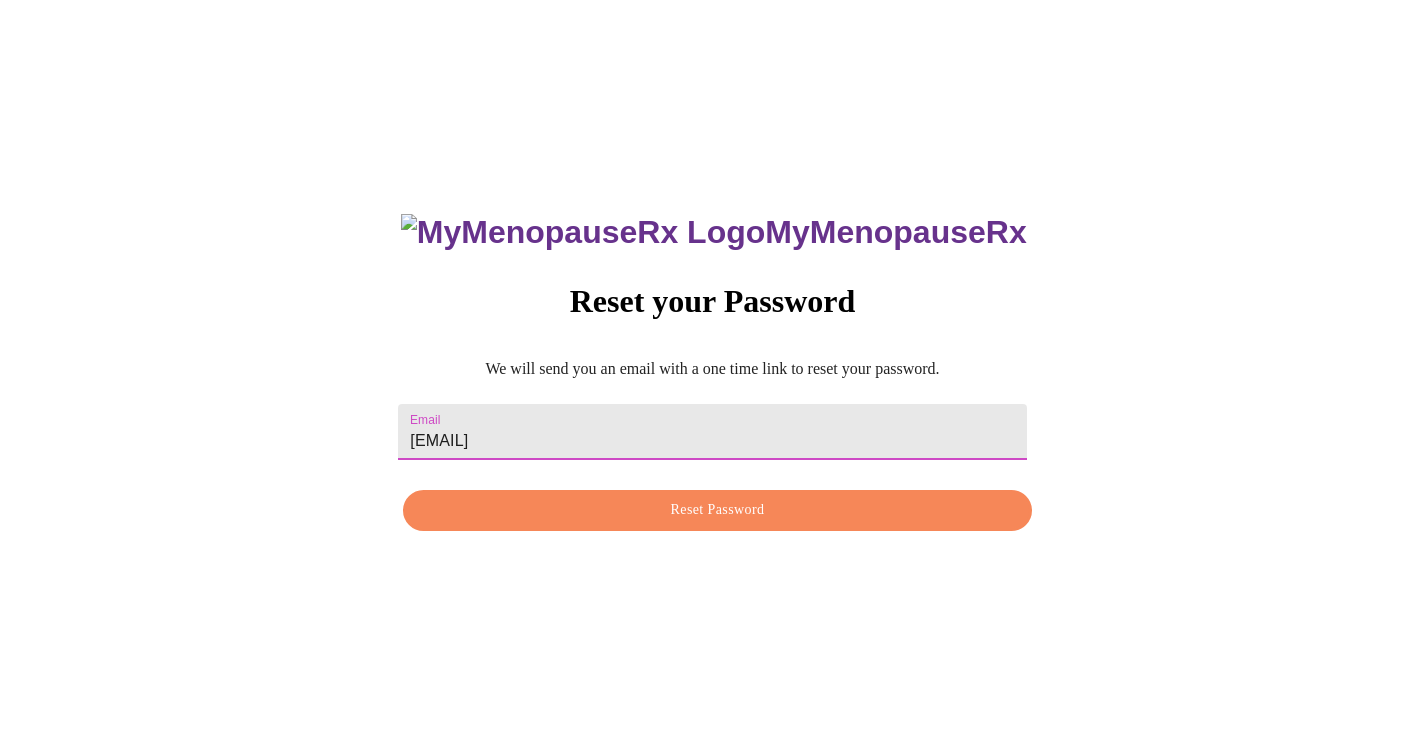 type on "[EMAIL]" 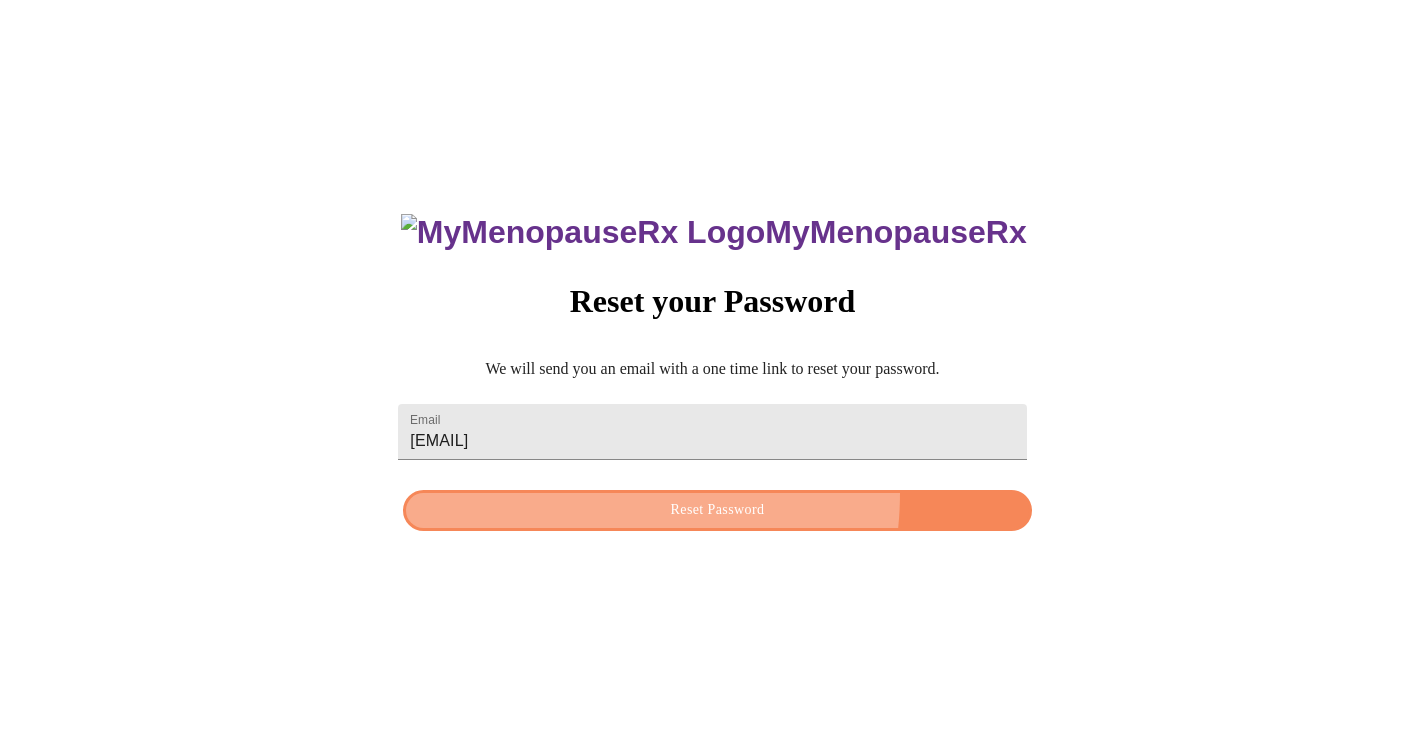 click on "Reset Password" at bounding box center [717, 510] 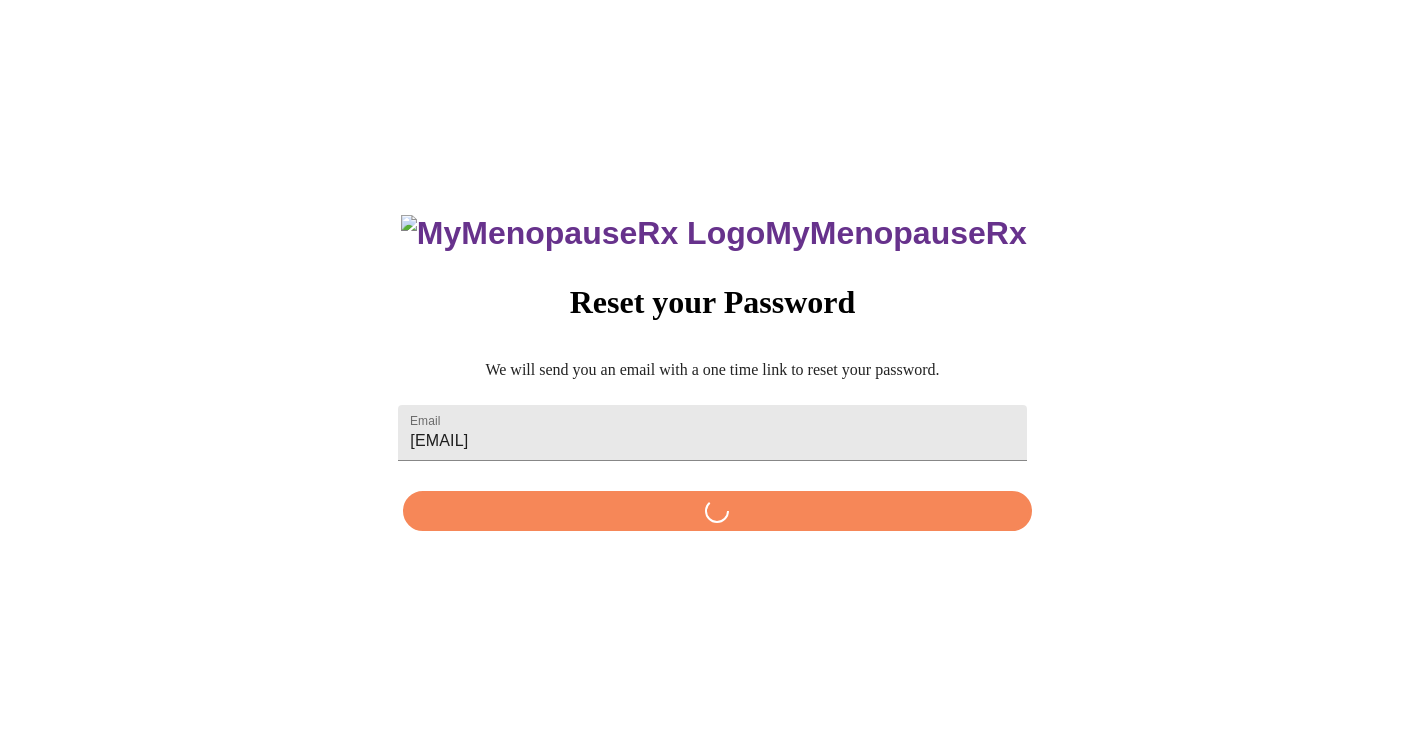 scroll, scrollTop: 0, scrollLeft: 0, axis: both 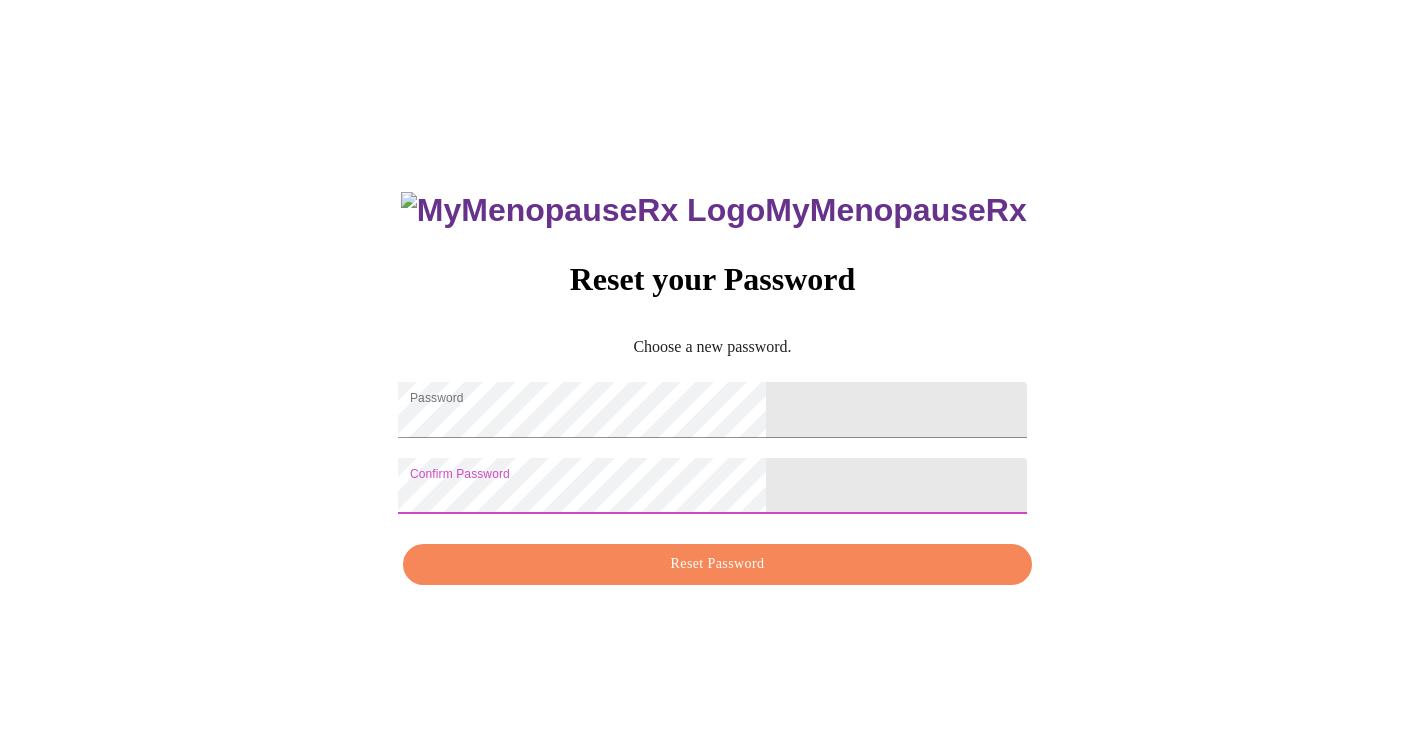 click on "MyMenopauseRx Reset your Password Choose a new password. Password Confirm Password Reset Password" at bounding box center (712, 377) 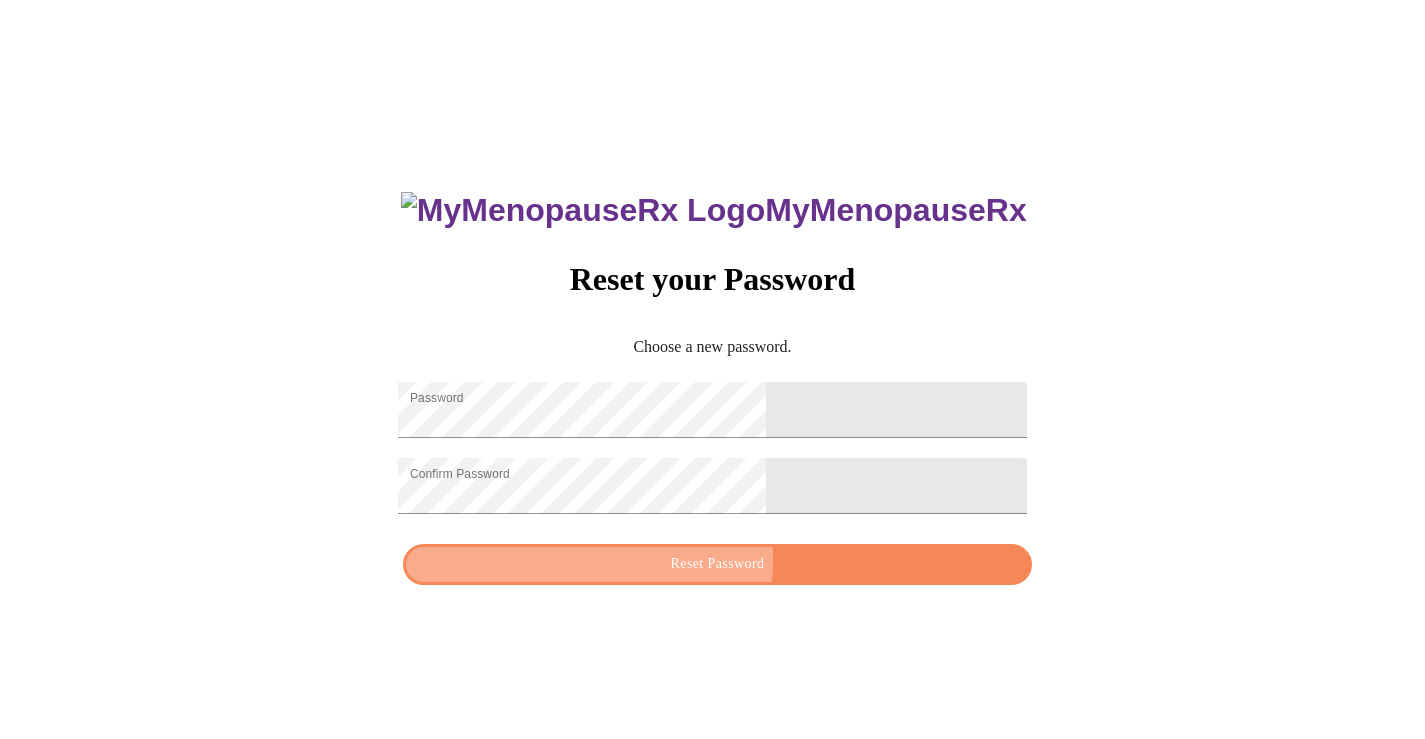 click on "Reset Password" at bounding box center (717, 564) 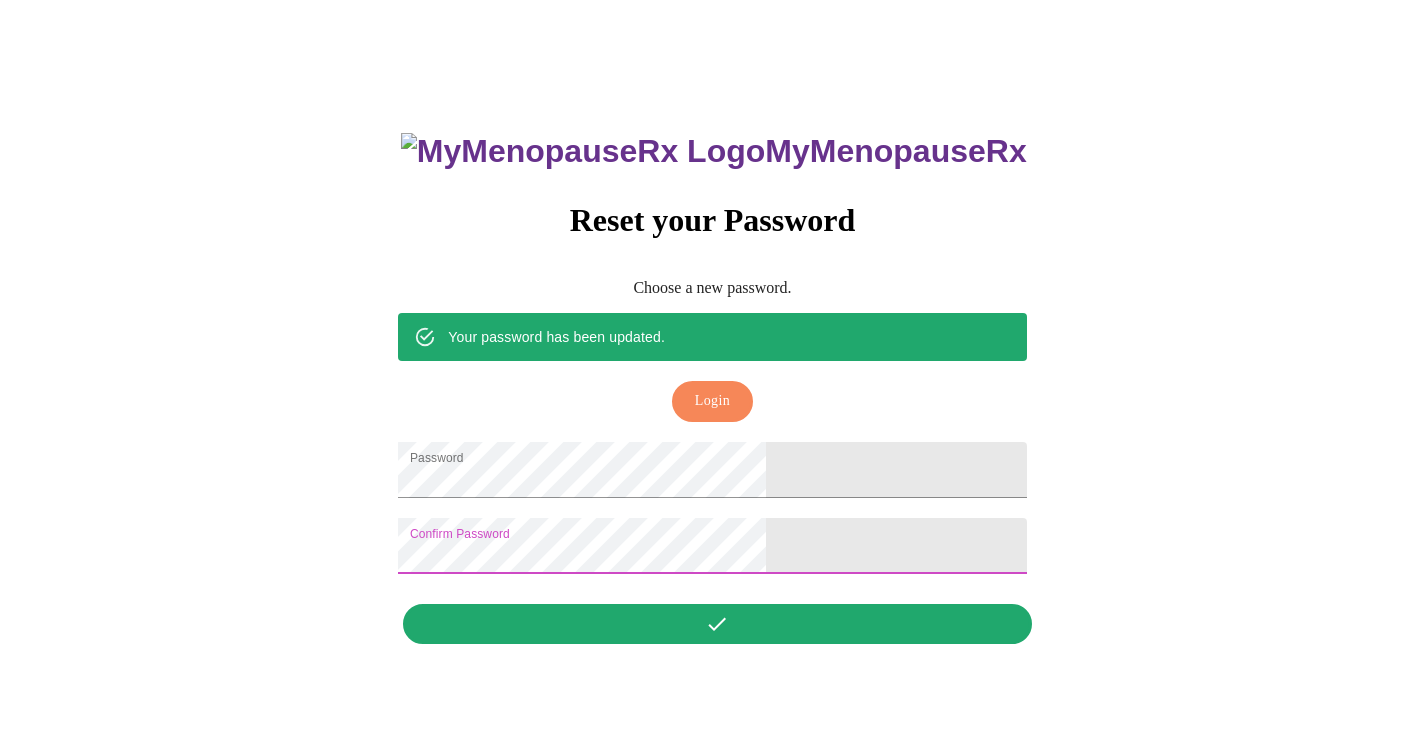 click on "MyMenopauseRx Reset your Password Choose a new password. Your password has been updated. Login Password Confirm Password" at bounding box center [712, 377] 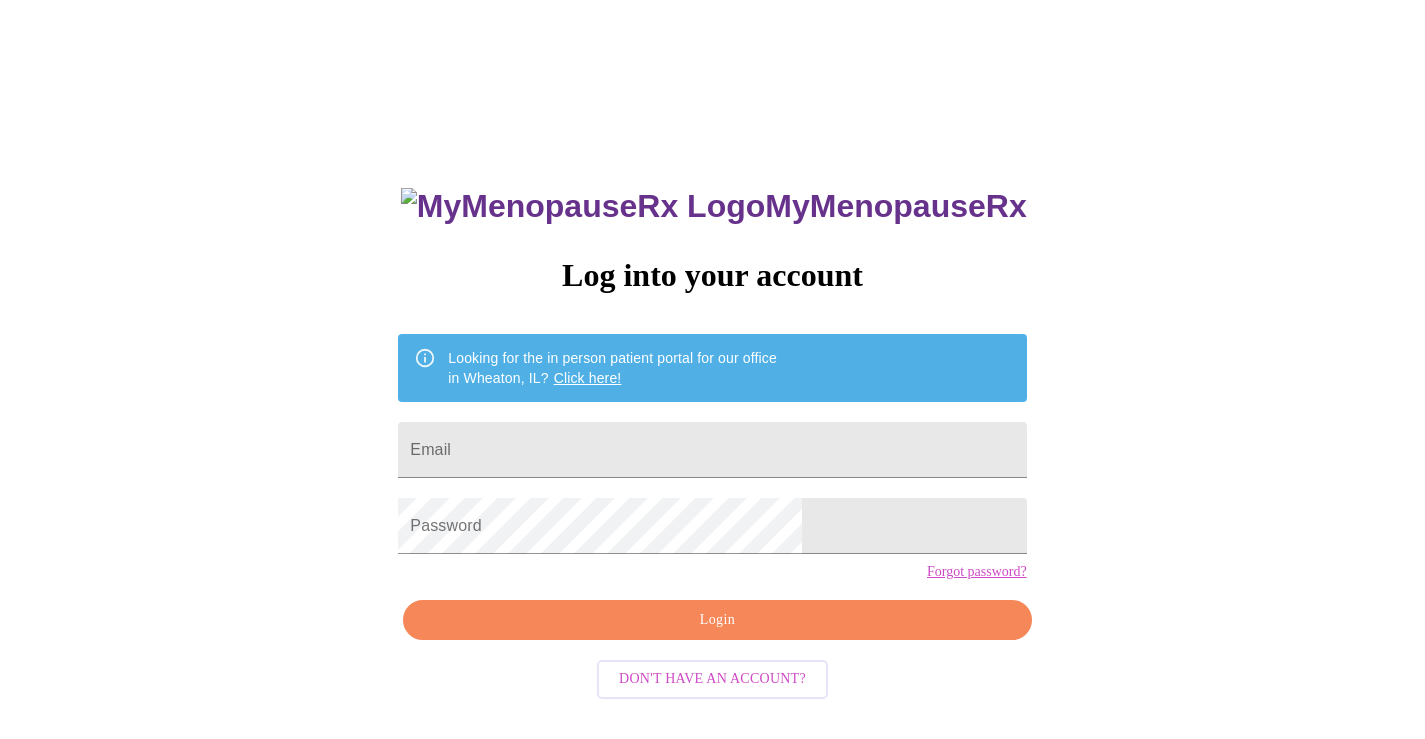 click on "Email" at bounding box center [712, 450] 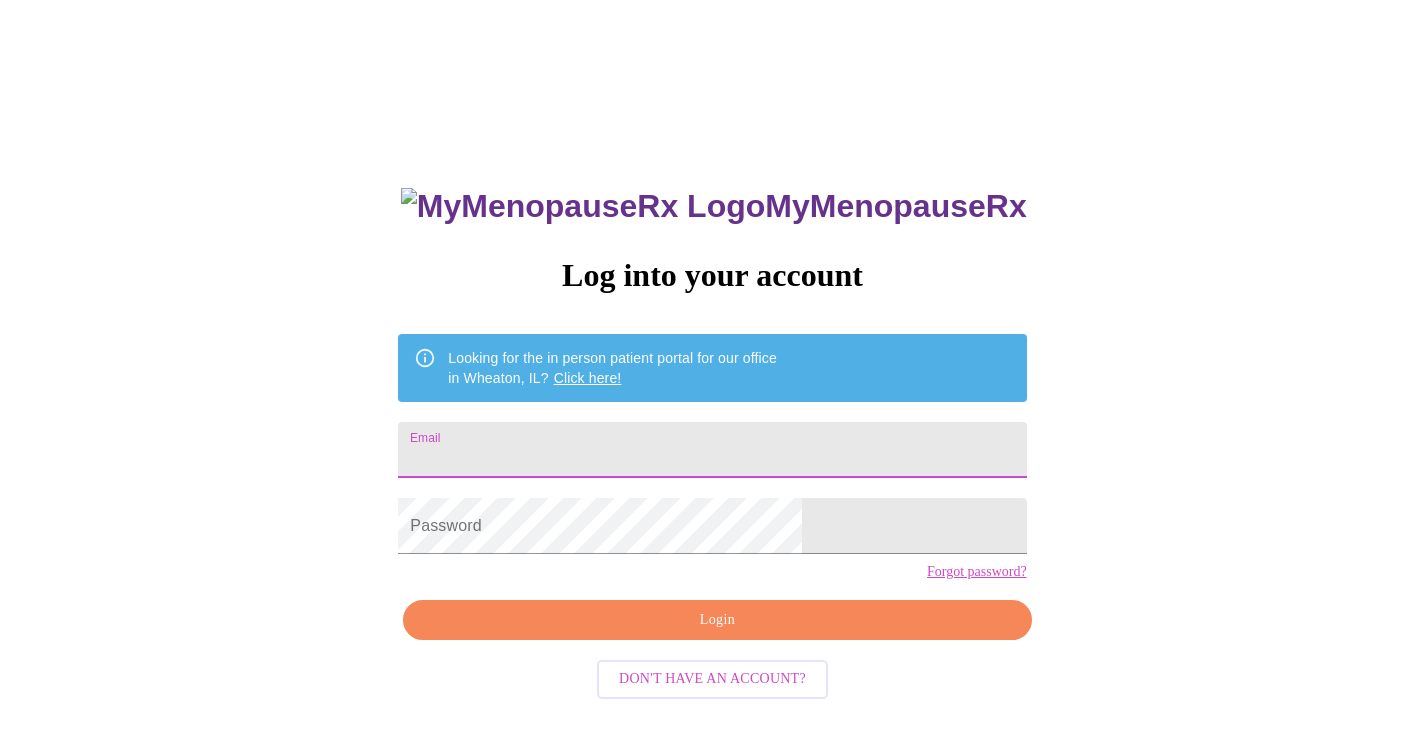 click on "Email" at bounding box center (712, 450) 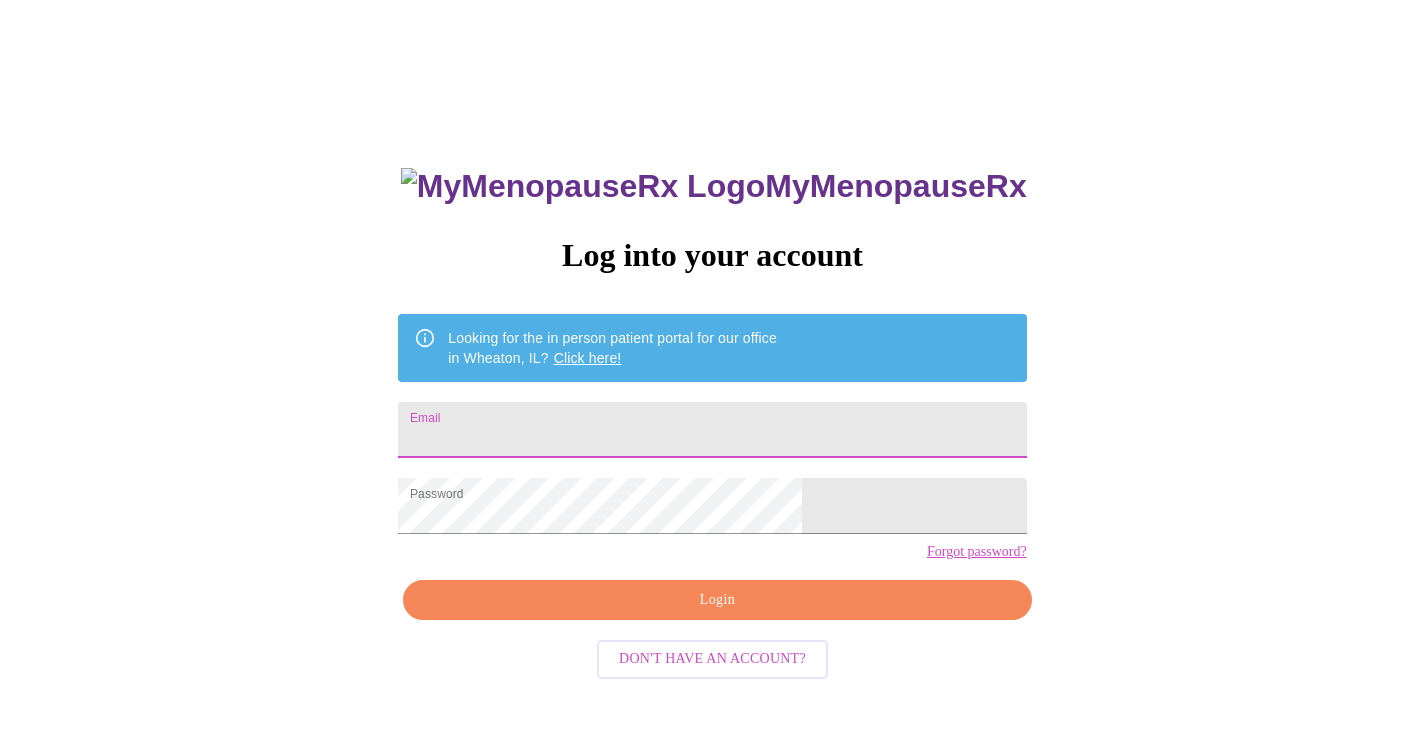 click on "Email" at bounding box center [712, 430] 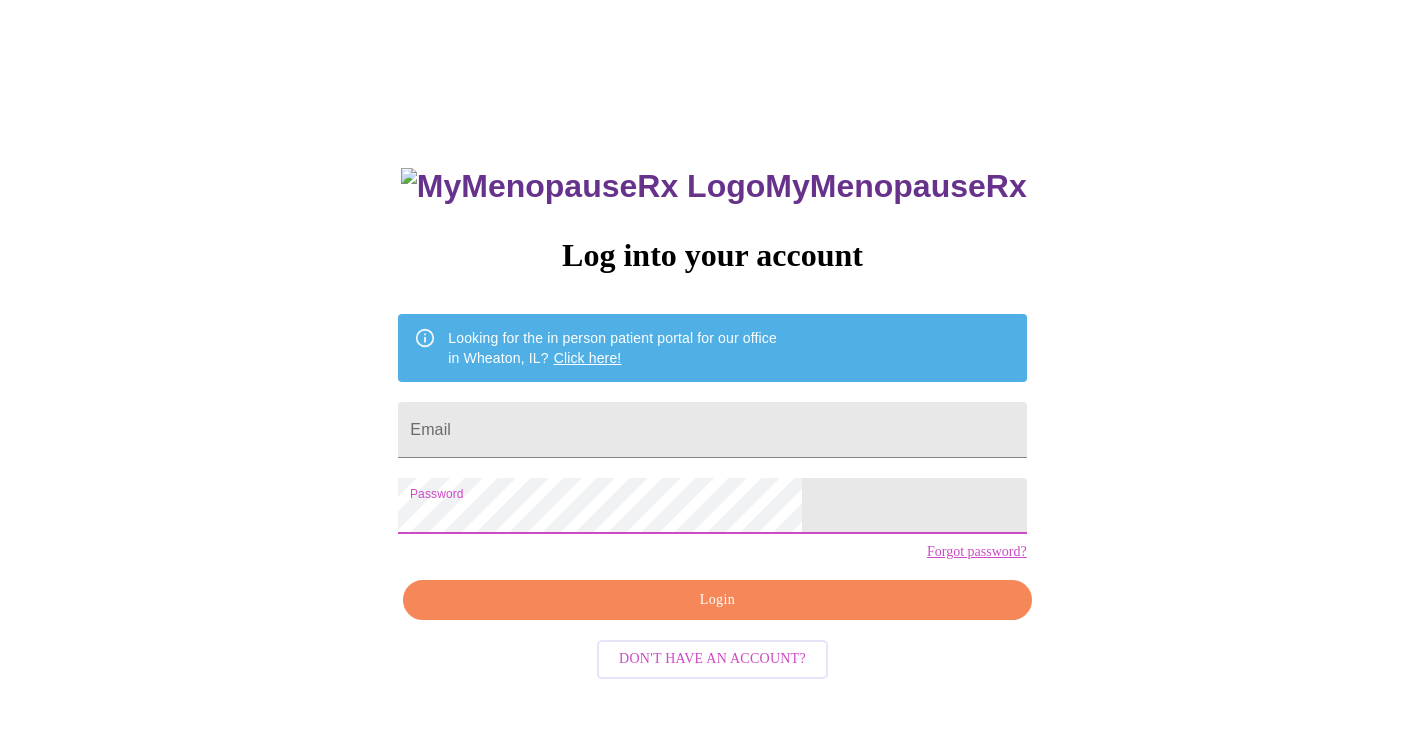 click on "Email" at bounding box center (712, 430) 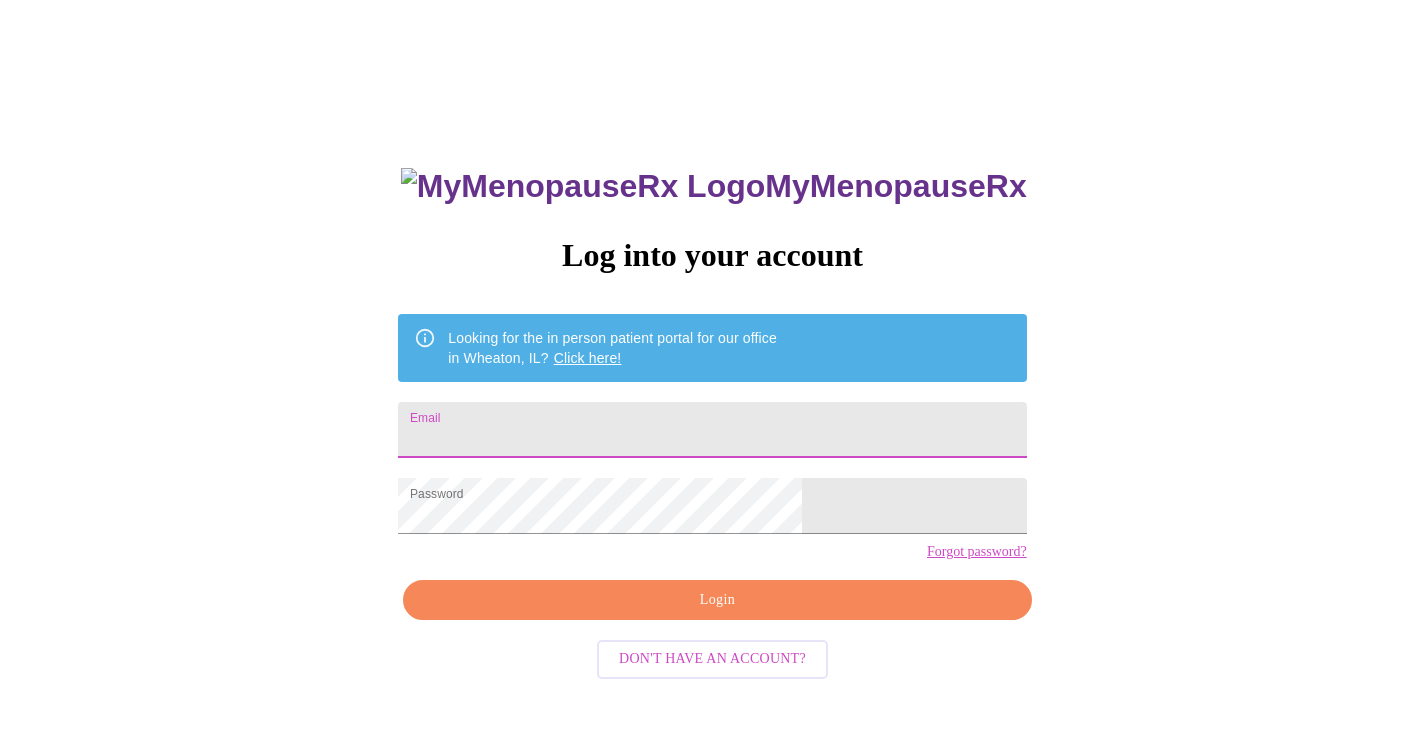 click on "Email" at bounding box center [712, 430] 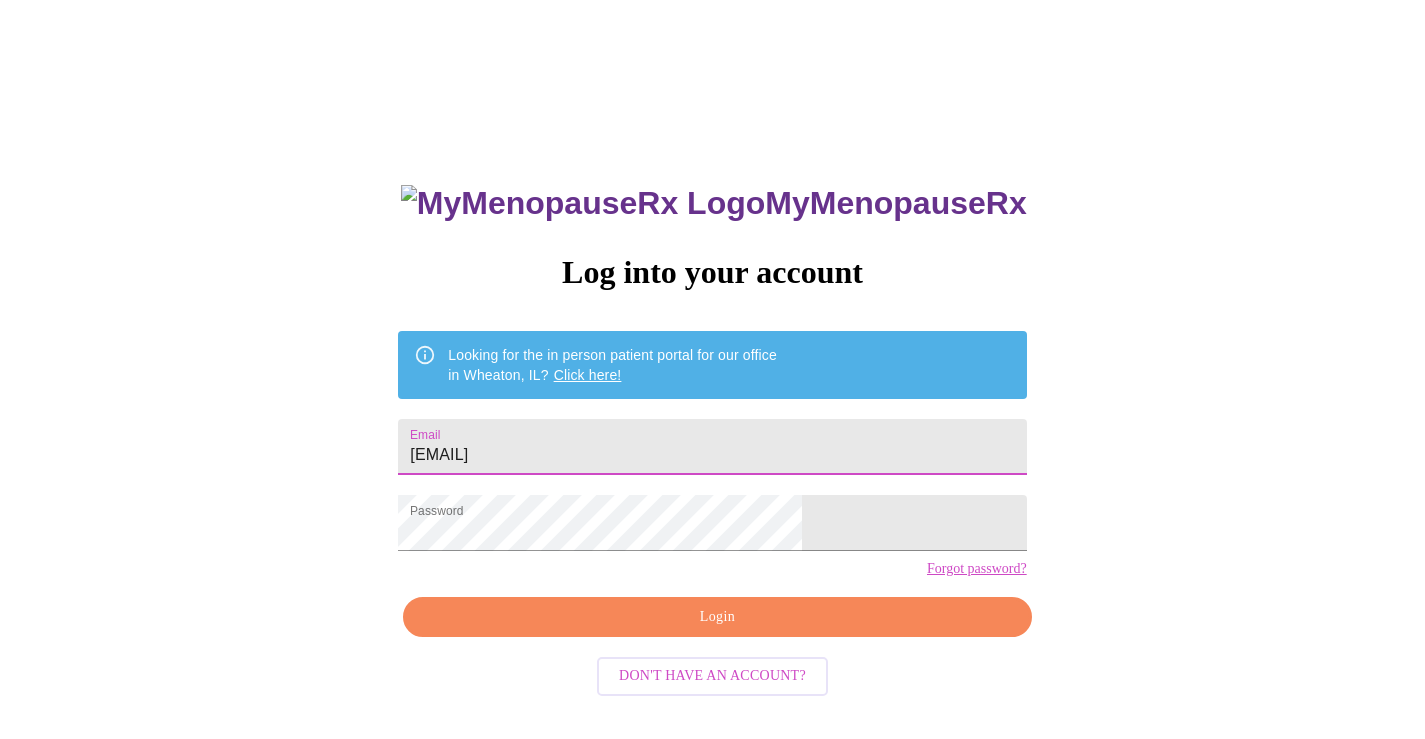 scroll, scrollTop: 0, scrollLeft: 0, axis: both 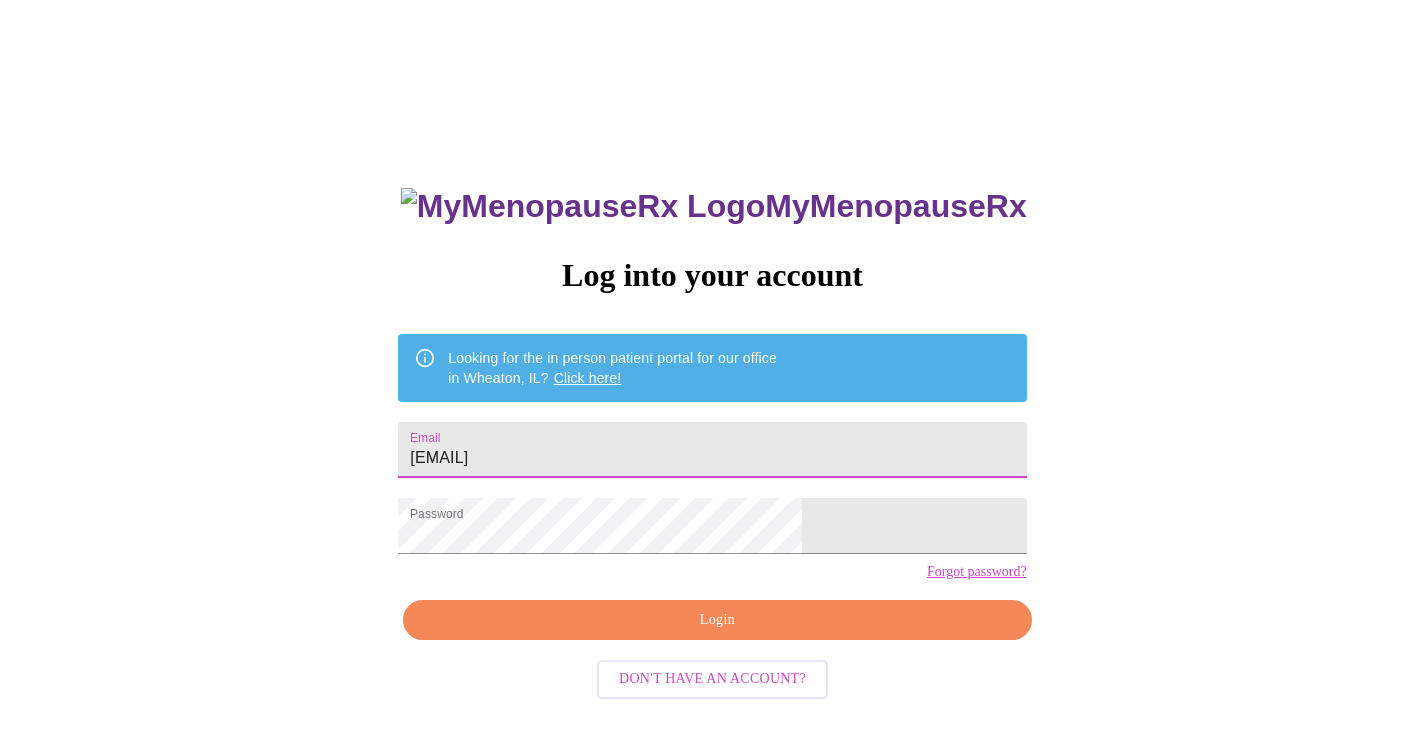 type on "[EMAIL]" 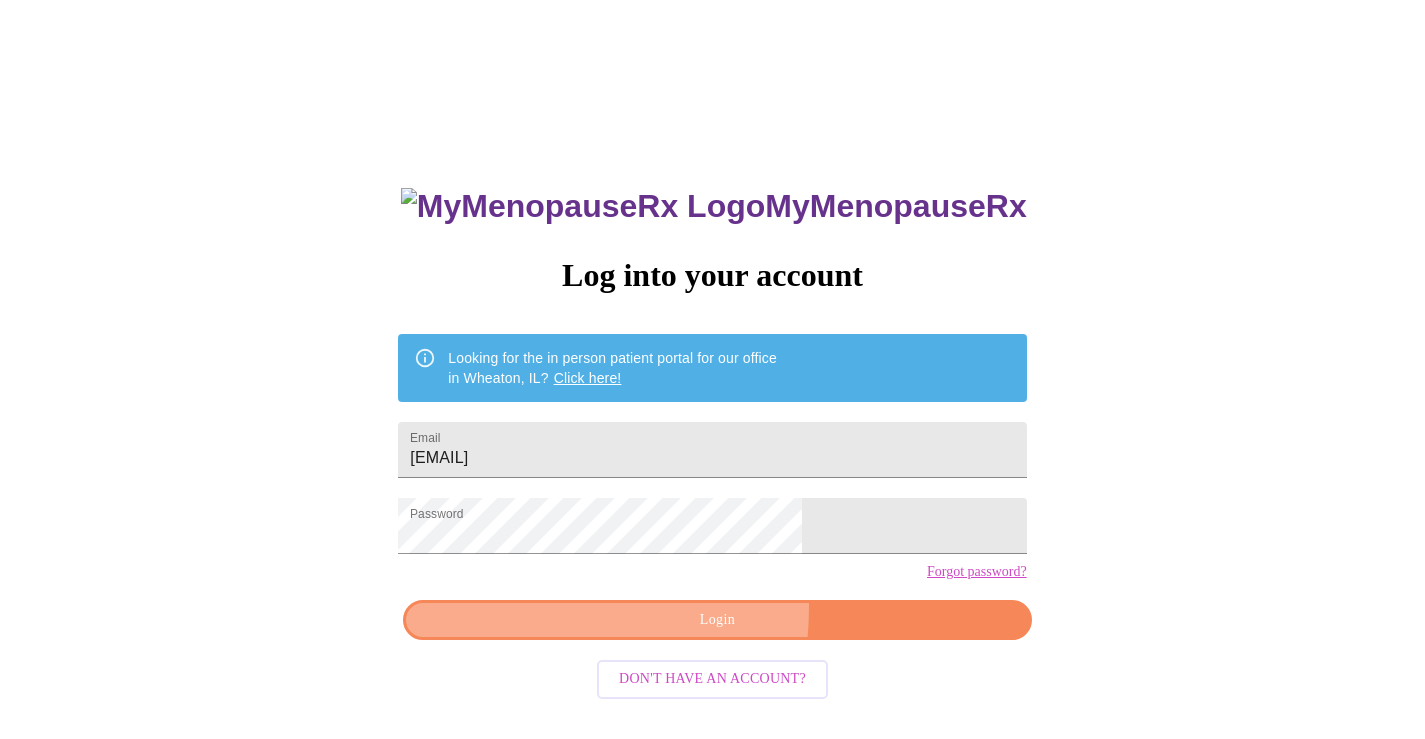click on "Login" at bounding box center [717, 620] 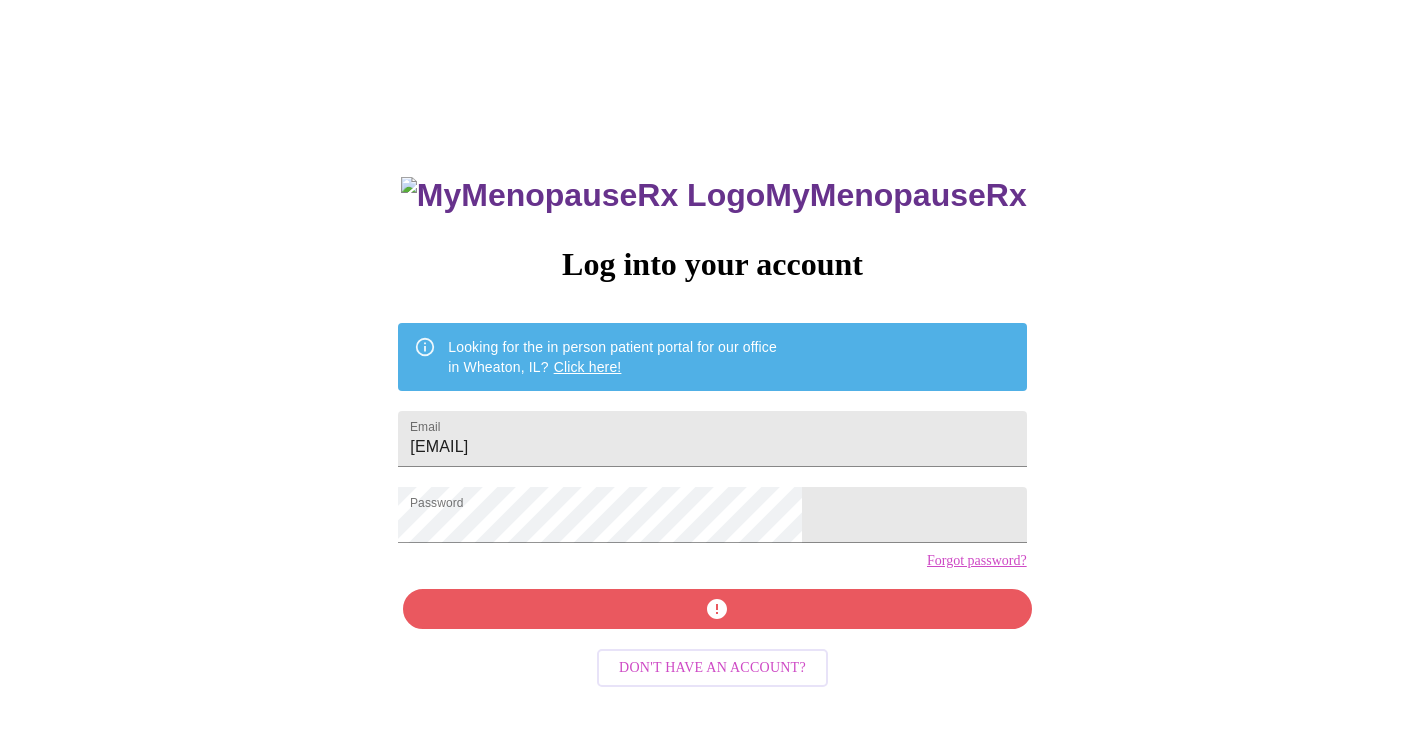 scroll, scrollTop: 20, scrollLeft: 0, axis: vertical 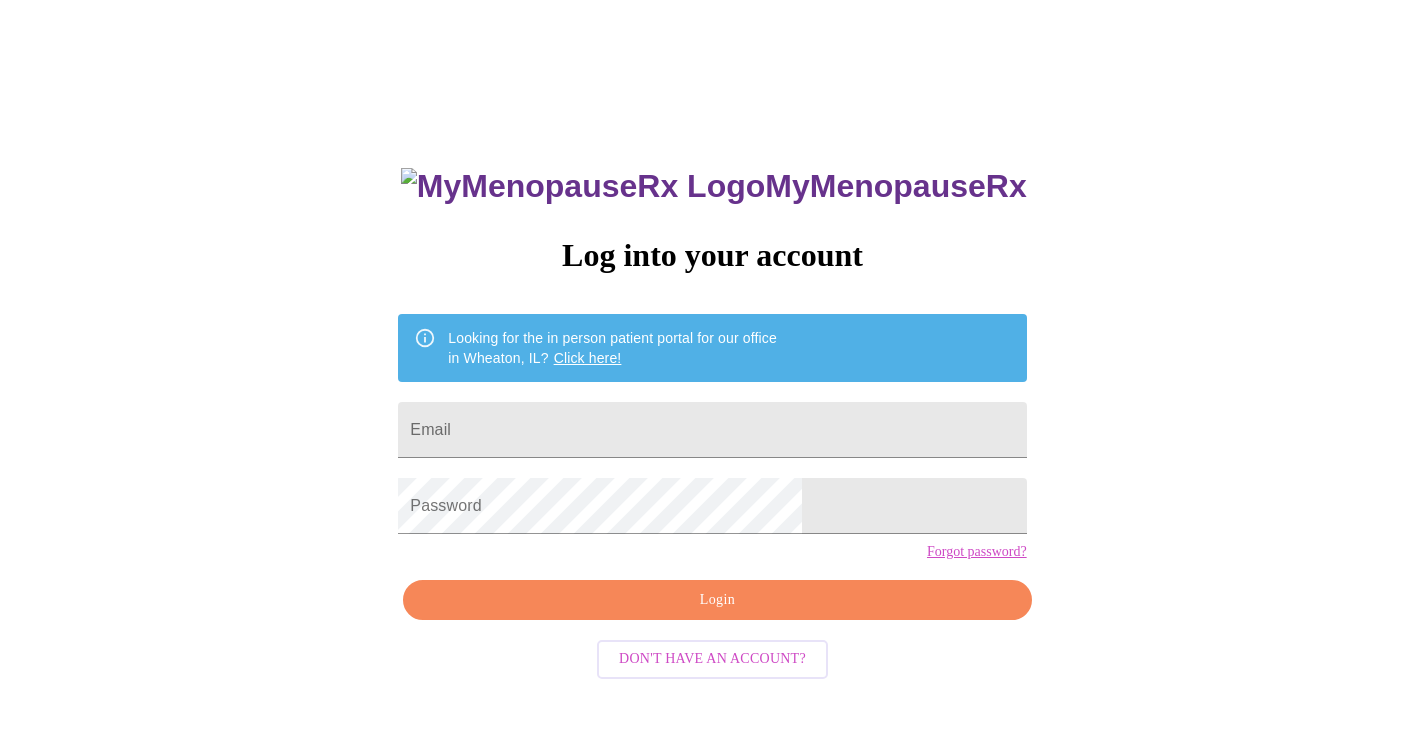click on "Email" at bounding box center (712, 430) 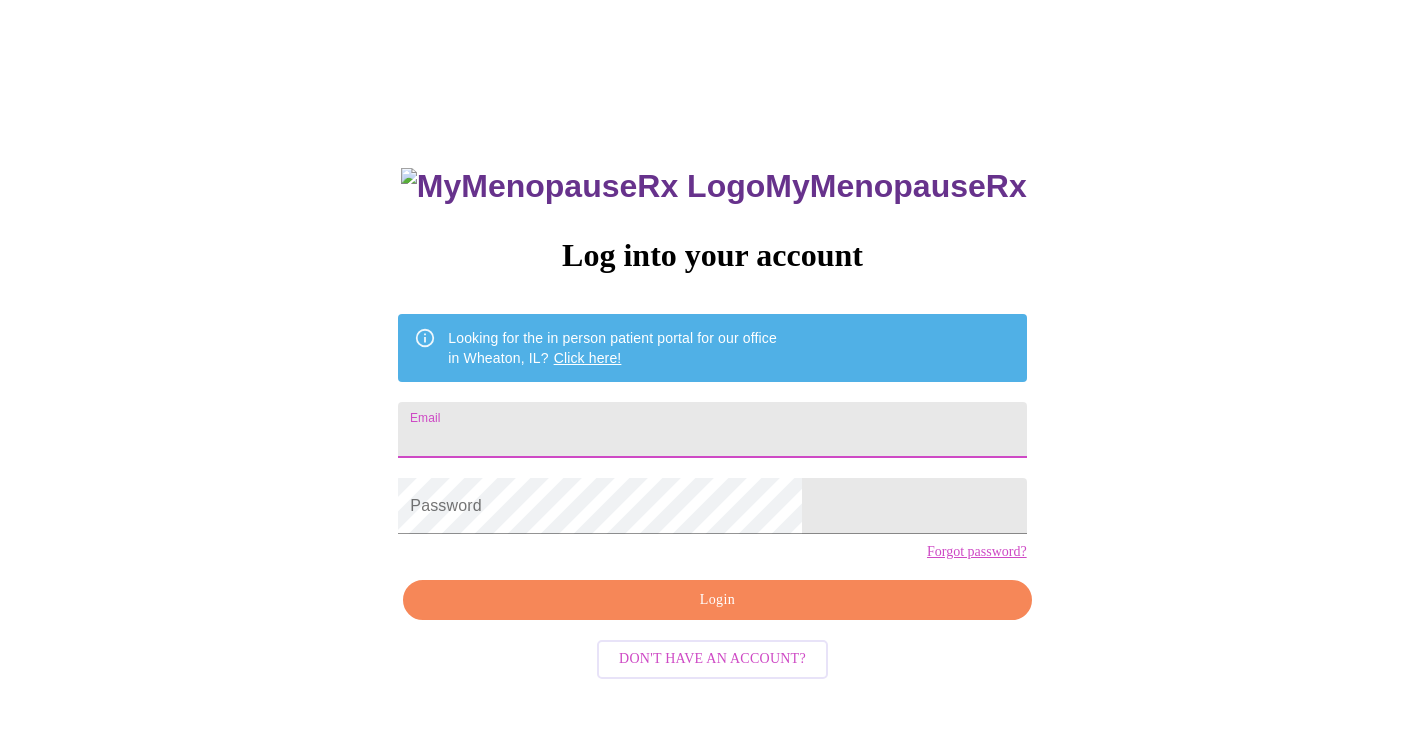 click on "Email" at bounding box center [712, 430] 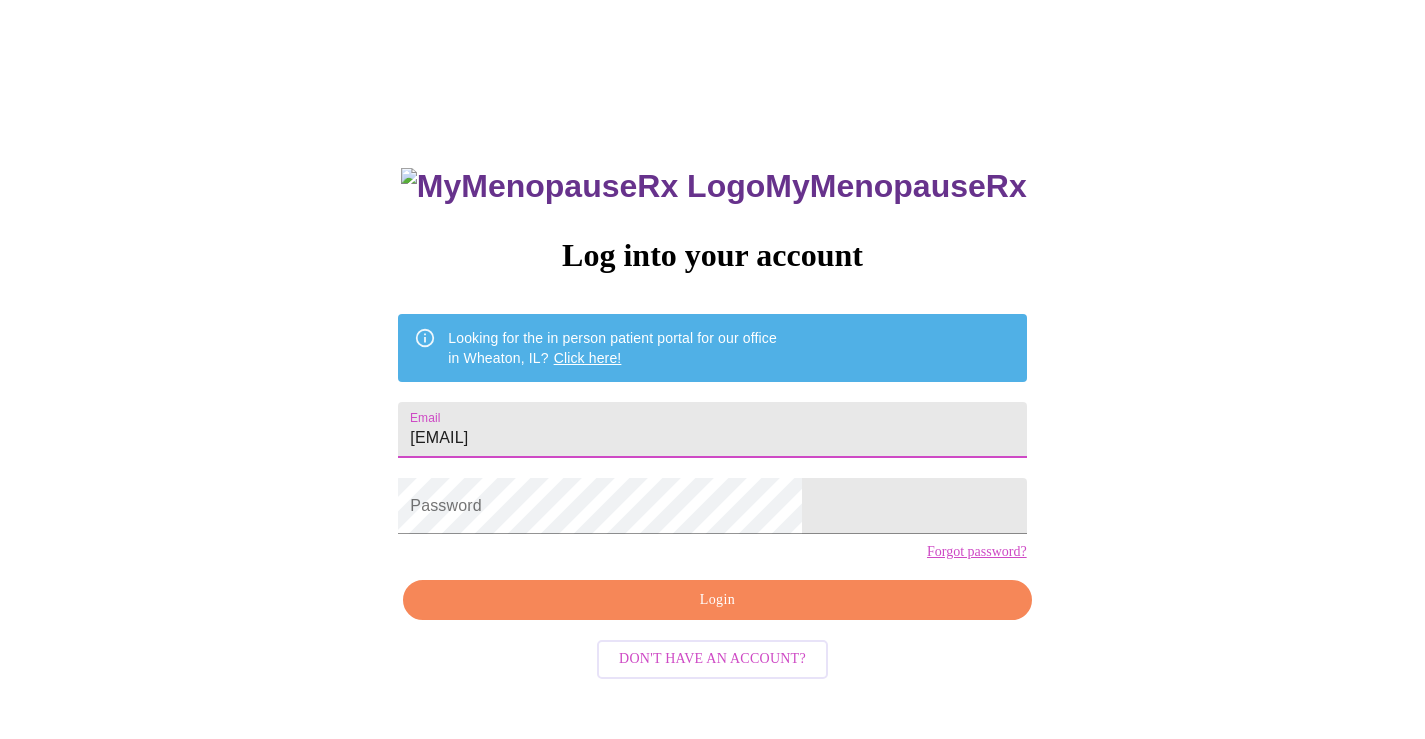 type on "[EMAIL]" 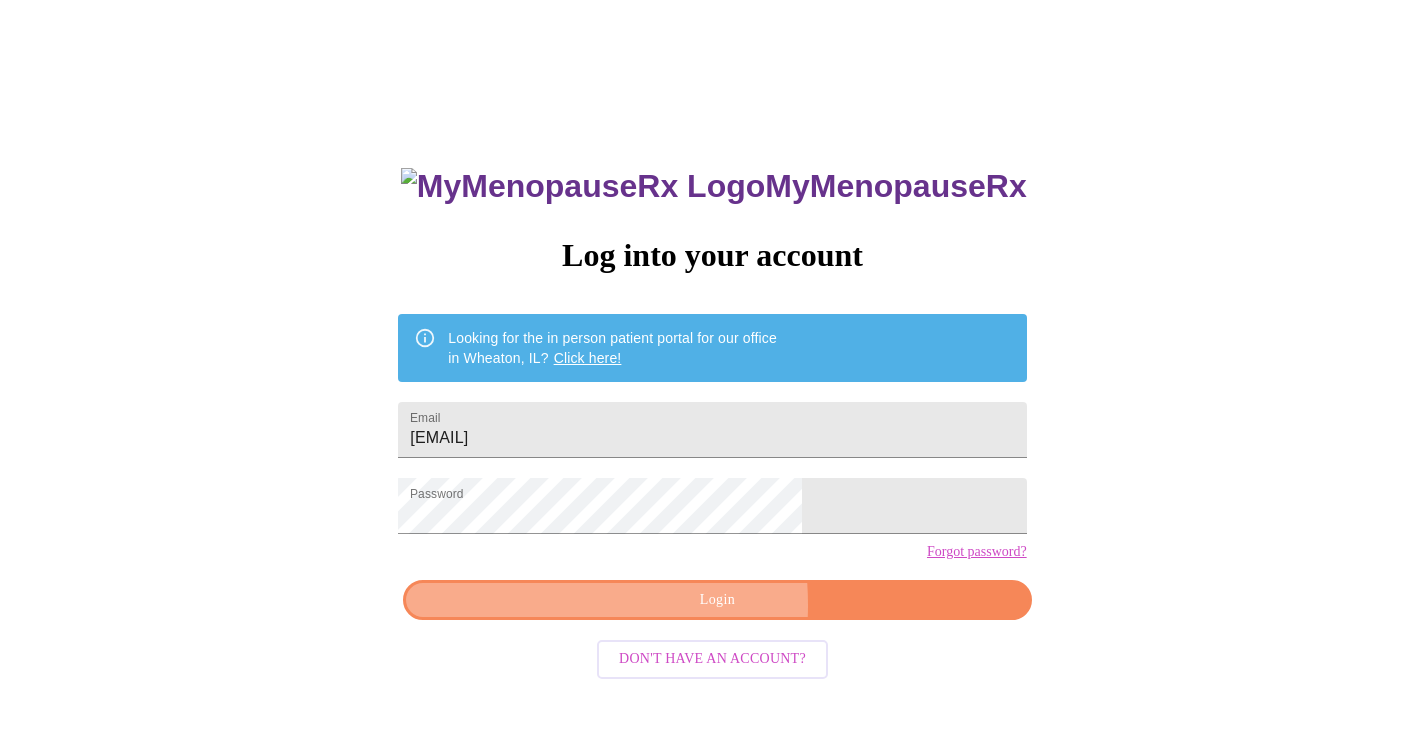 click on "Login" at bounding box center (717, 600) 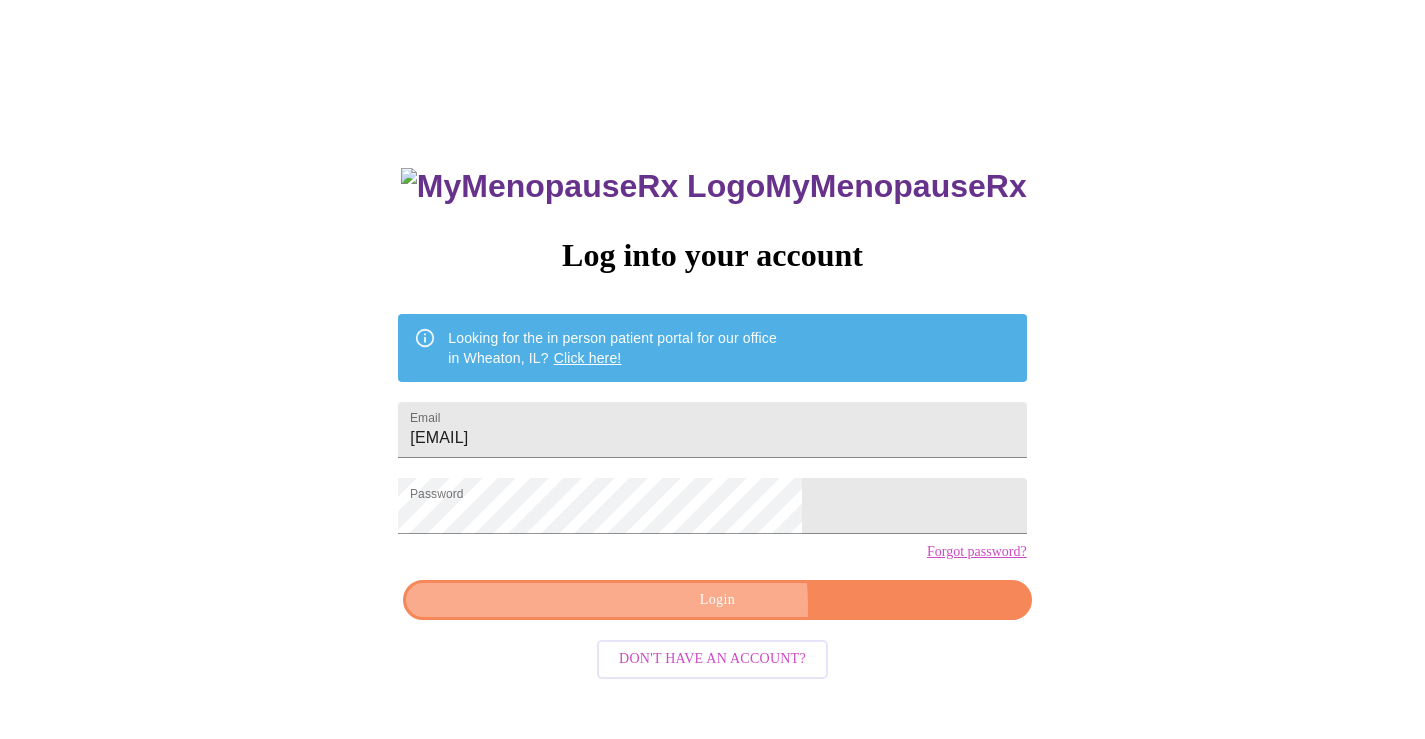 click on "Login" at bounding box center (717, 600) 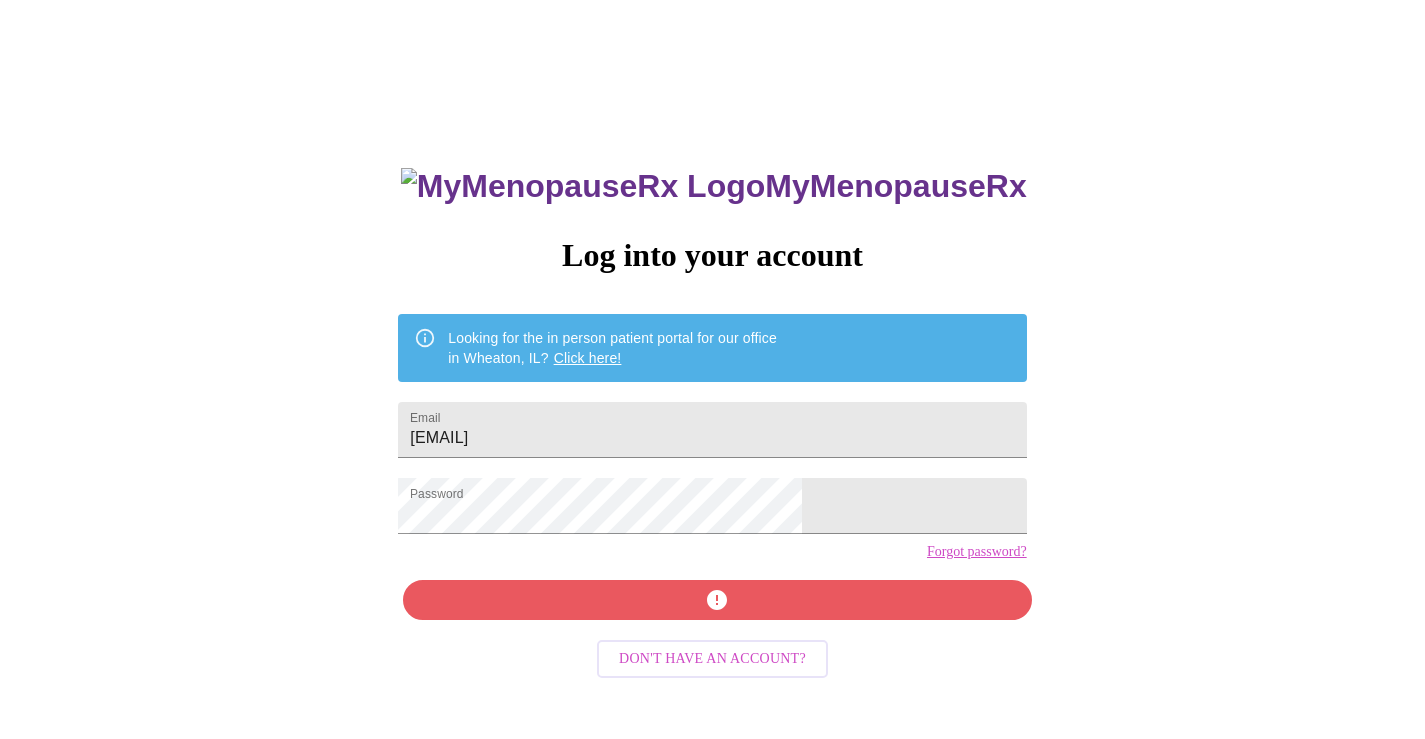 click on "MyMenopauseRx Log into your account Looking for the in person patient portal for our office   in [CITY], [STATE]? Click here! Email [EMAIL] Password Forgot password? Don't have an account?" at bounding box center (712, 505) 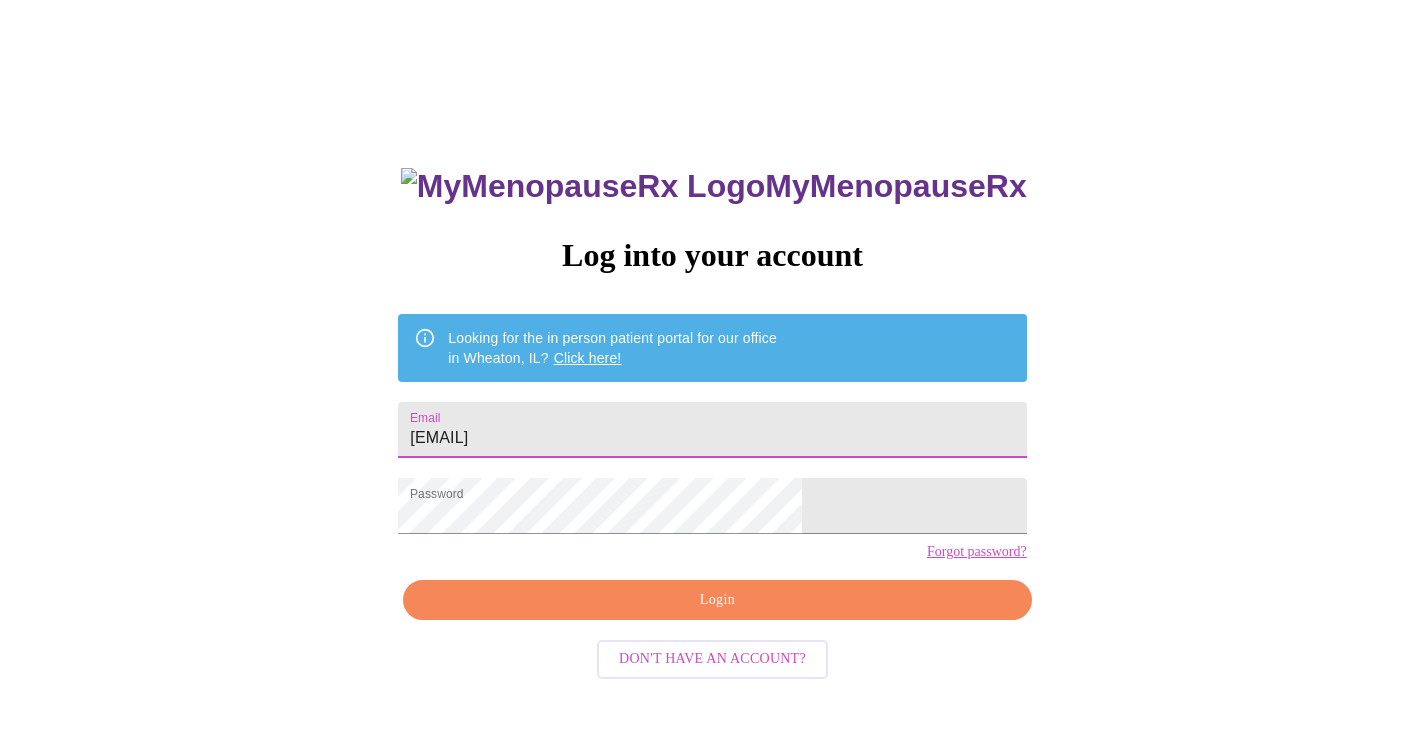 drag, startPoint x: 767, startPoint y: 426, endPoint x: 419, endPoint y: 427, distance: 348.00143 